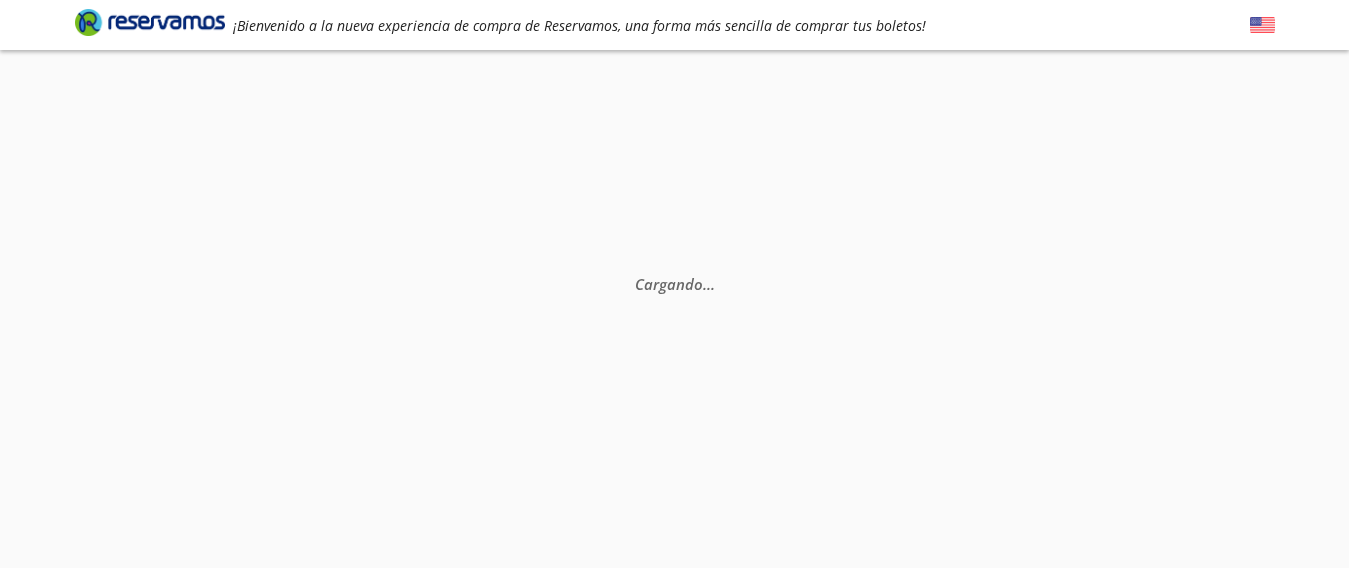 scroll, scrollTop: 0, scrollLeft: 0, axis: both 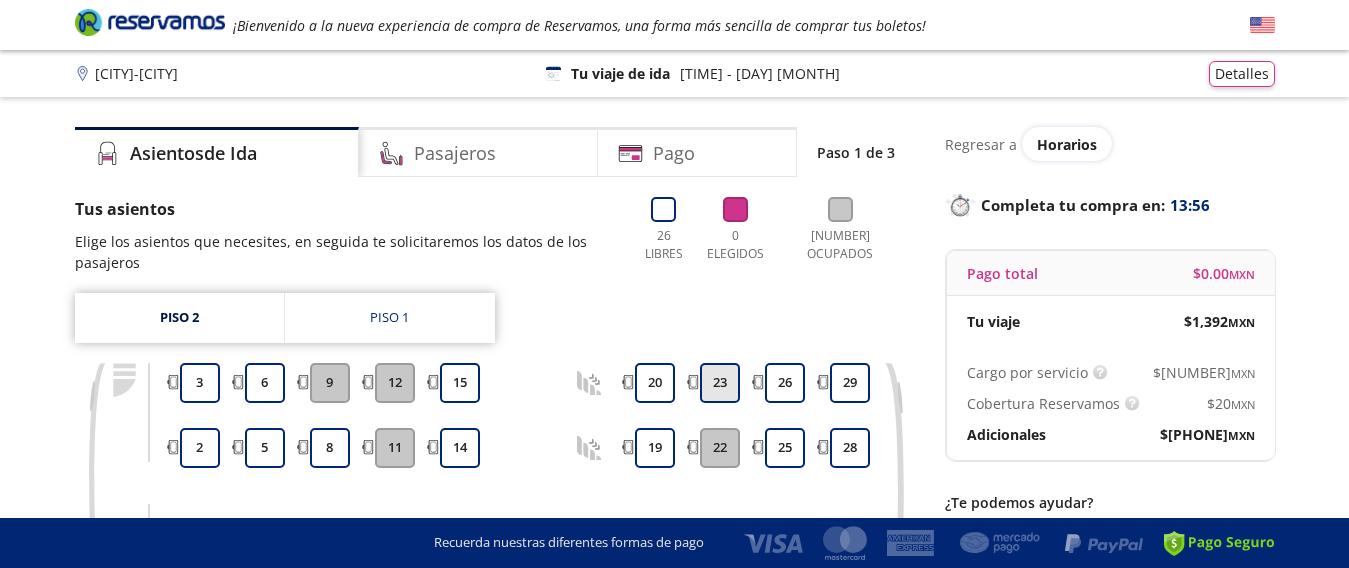 click on "23" at bounding box center [200, 593] 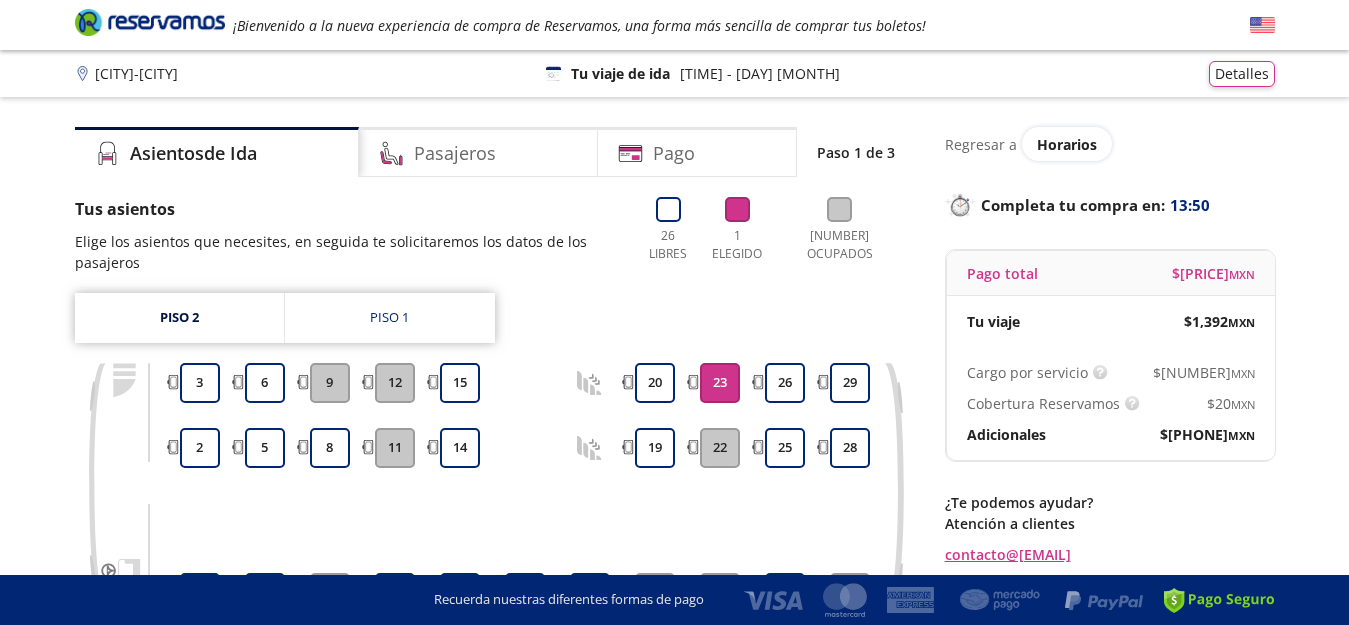 scroll, scrollTop: 37, scrollLeft: 0, axis: vertical 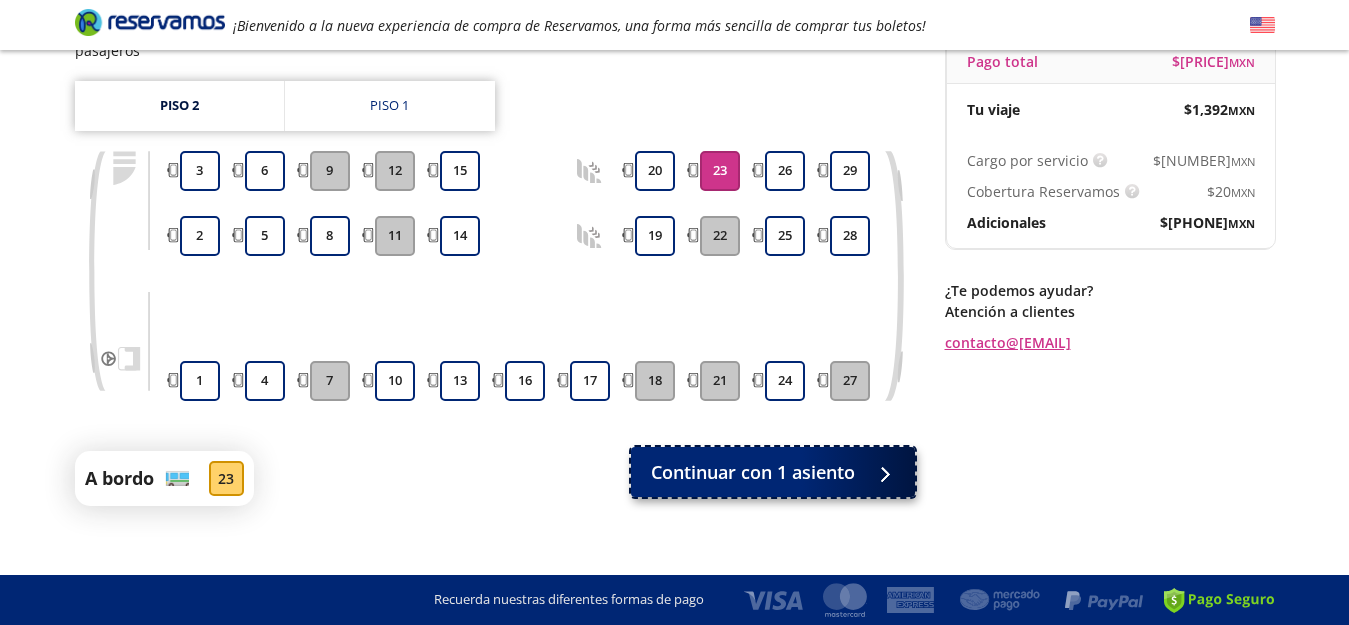 click on "Continuar con 1 asiento" at bounding box center [753, 472] 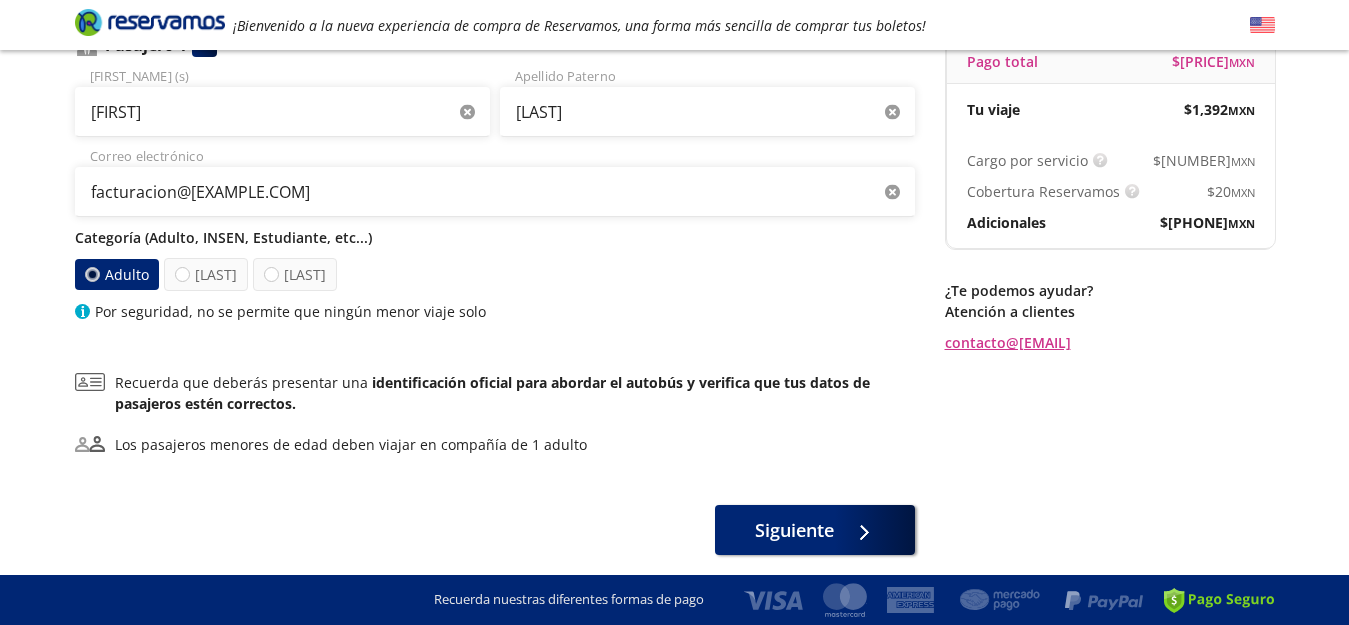 scroll, scrollTop: 0, scrollLeft: 0, axis: both 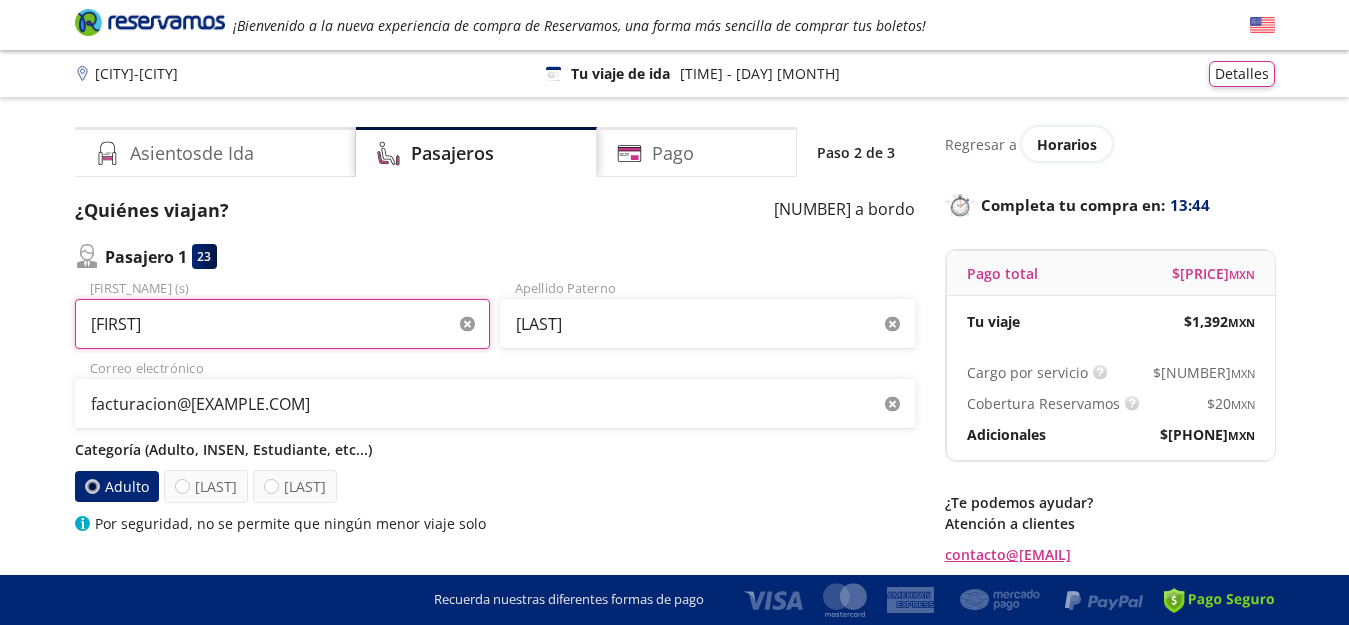 click on "[FIRST]" at bounding box center [282, 324] 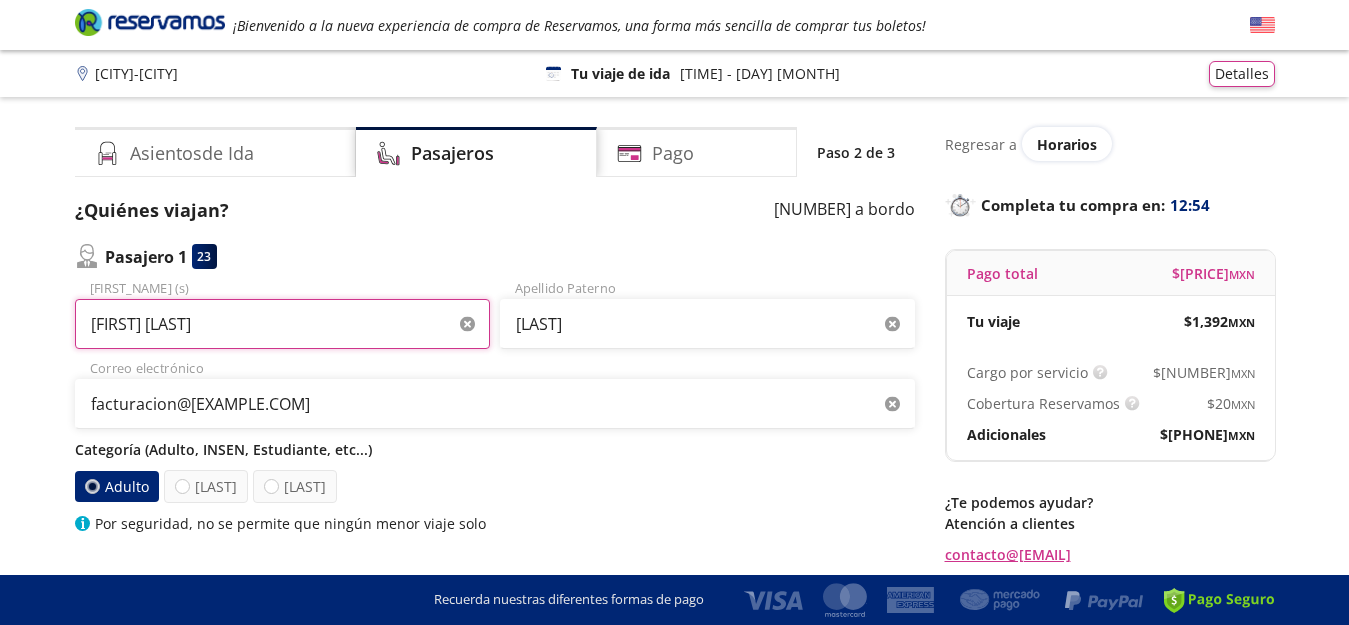 type on "[FIRST] [LAST]" 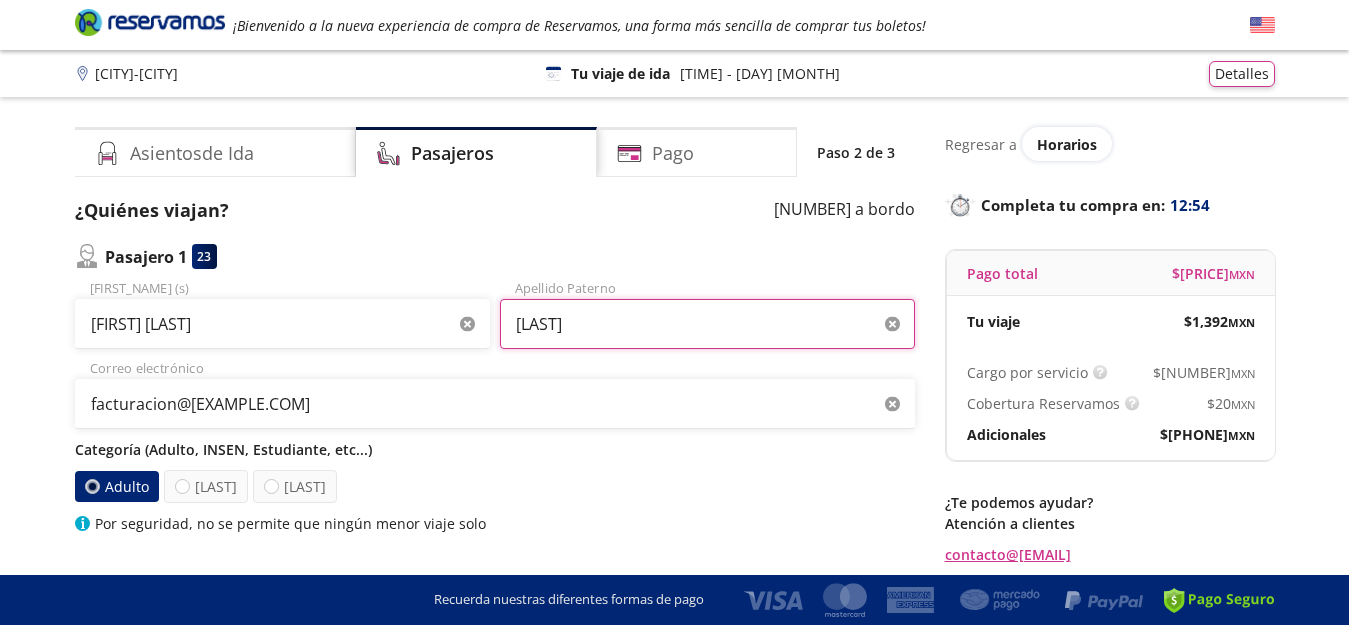 click on "[LAST]" at bounding box center [707, 324] 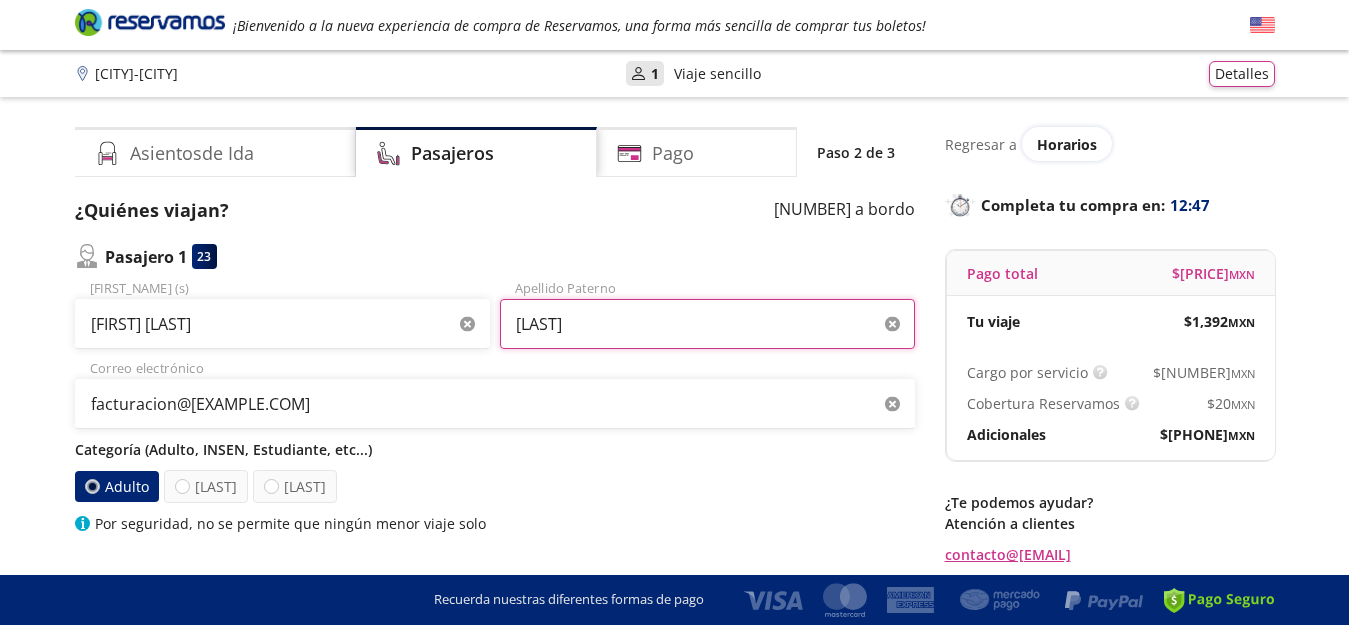 type on "[LAST]" 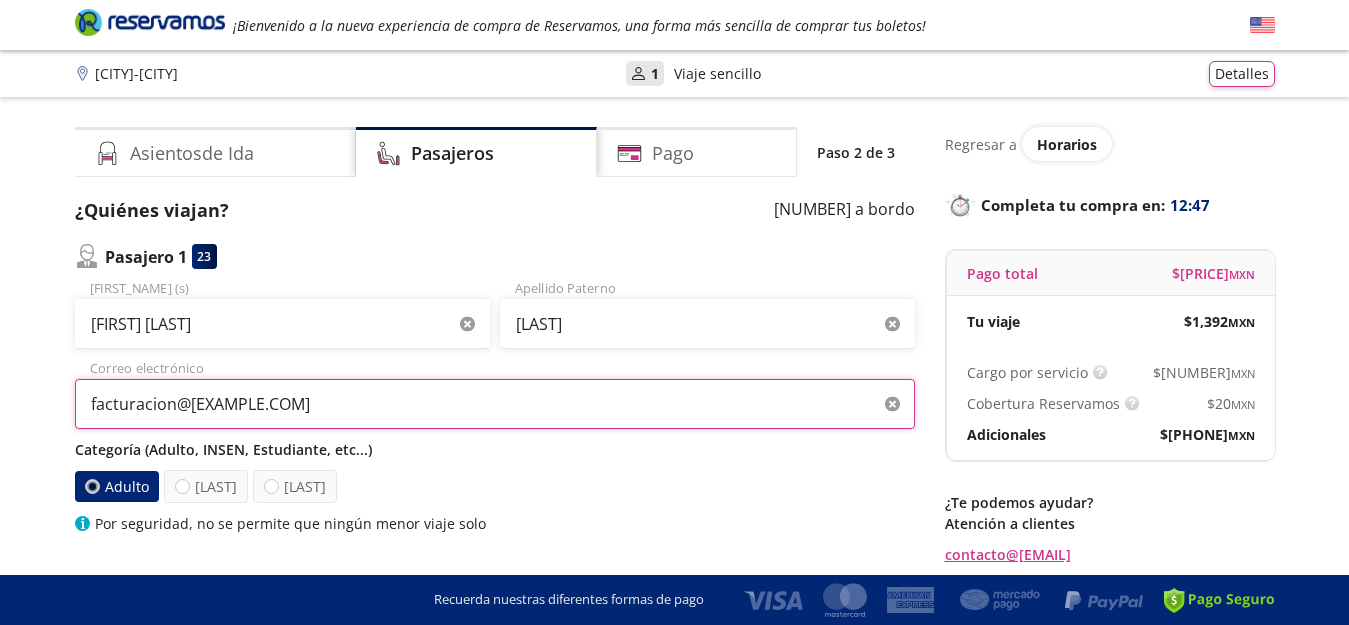 click on "facturacion@[EXAMPLE.COM]" at bounding box center [495, 404] 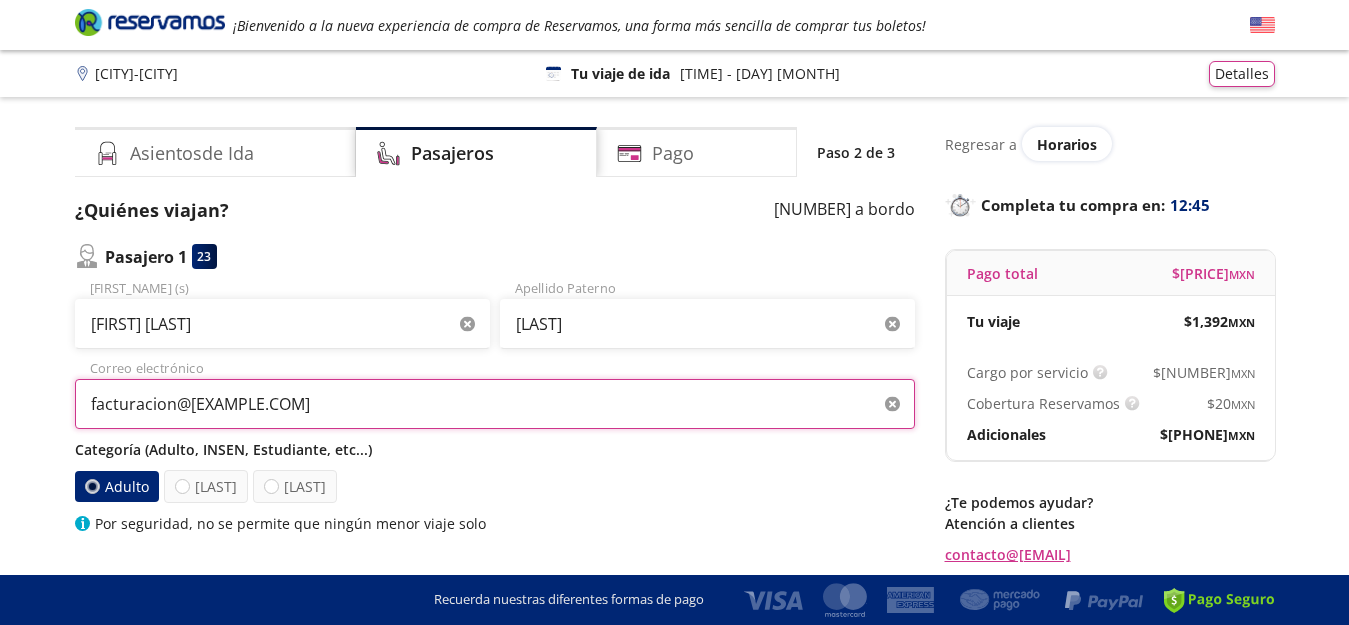 scroll, scrollTop: 282, scrollLeft: 0, axis: vertical 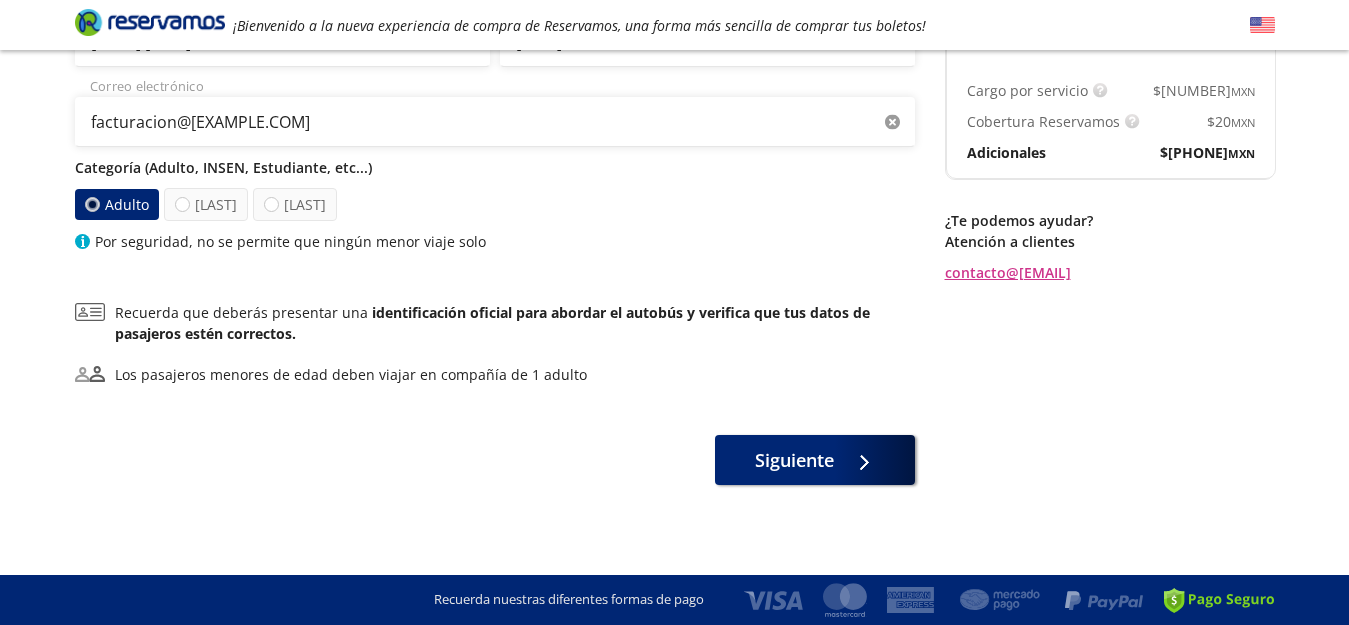 click on "Datos para la compra [CITY] - [CITY] ¡Bienvenido a la nueva experiencia de compra de Reservamos, una forma más sencilla de comprar tus boletos! Completa tu compra en : [TIME] [CITY] - [CITY] [NUMBER] Tu viaje de ida [TIME] - [DAY] [MONTH] Detalles Completa tu compra en : [TIME] Asientos de Ida Pasajeros Pago Paso 2 de 3 ¿Quiénes viajan? [NUMBER] a bordo Pasajero 1 [NUMBER] [FIRST] [LAST] Nombre (s) Apellido Paterno [EMAIL] Correo electrónico Categoría (Adulto, INSEN, Estudiante, etc...) Adulto INSEN [LAST] Por seguridad, no se permite que ningún menor viaje solo Recuerda que deberás presentar una identificación oficial para abordar el autobús y verifica que tus datos de pasajeros estén correctos. Los pasajeros menores de edad deben viajar en compañía de 1 adulto Siguiente Regresar a Horarios Completa tu compra en : [TIME] Pago total [PRICE] [CURRENCY] Tu viaje [PRICE] [CURRENCY] Cargo por servicio [PRICE] [CURRENCY] Cobertura Reservamos [PRICE] [CURRENCY]" at bounding box center (674, 171) 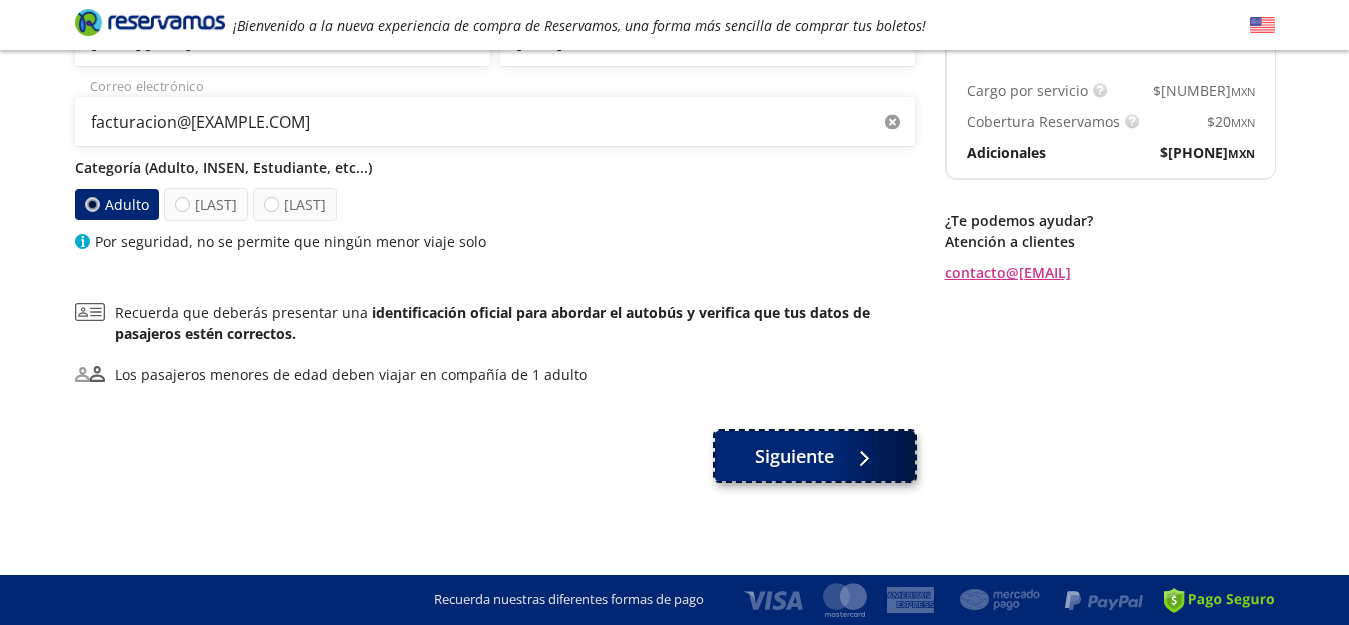 click on "Siguiente" at bounding box center (794, 456) 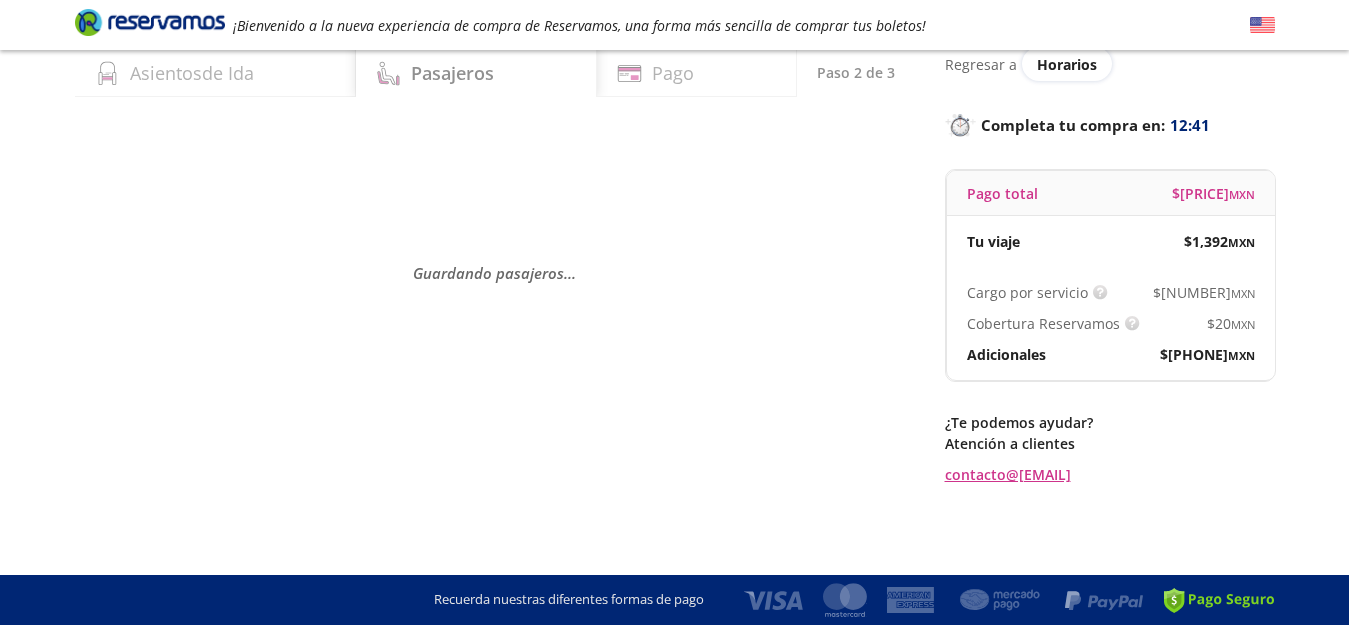 scroll, scrollTop: 0, scrollLeft: 0, axis: both 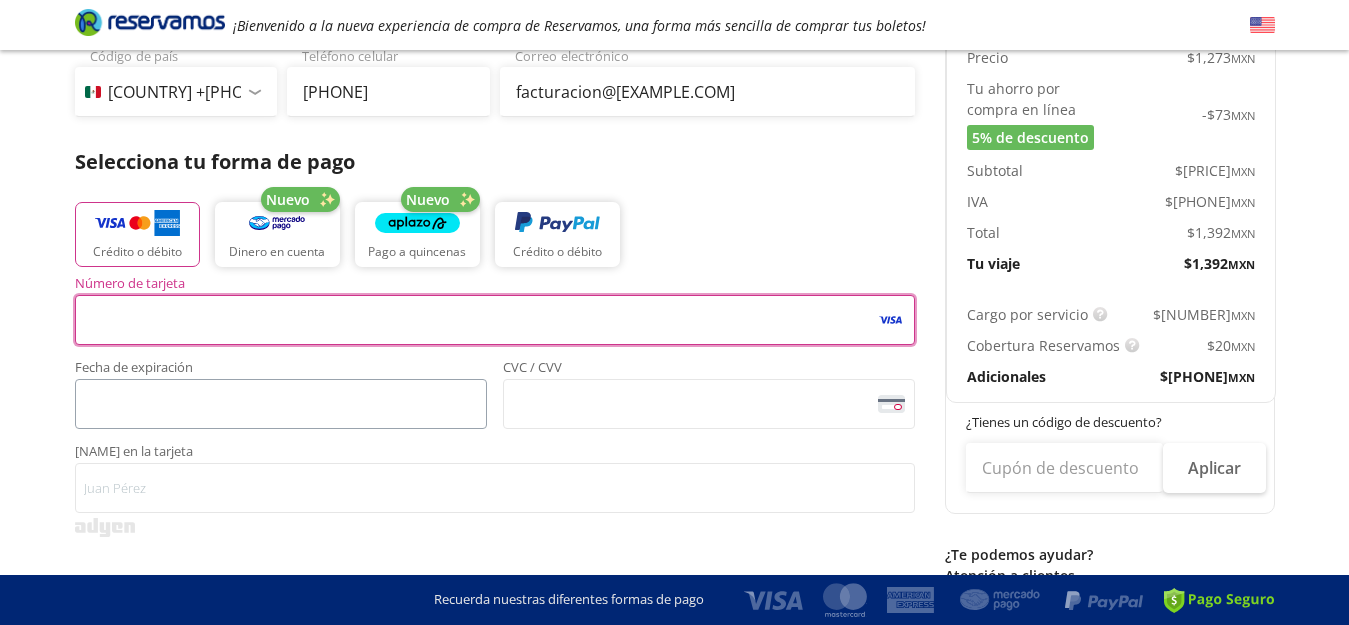 click at bounding box center (281, 404) 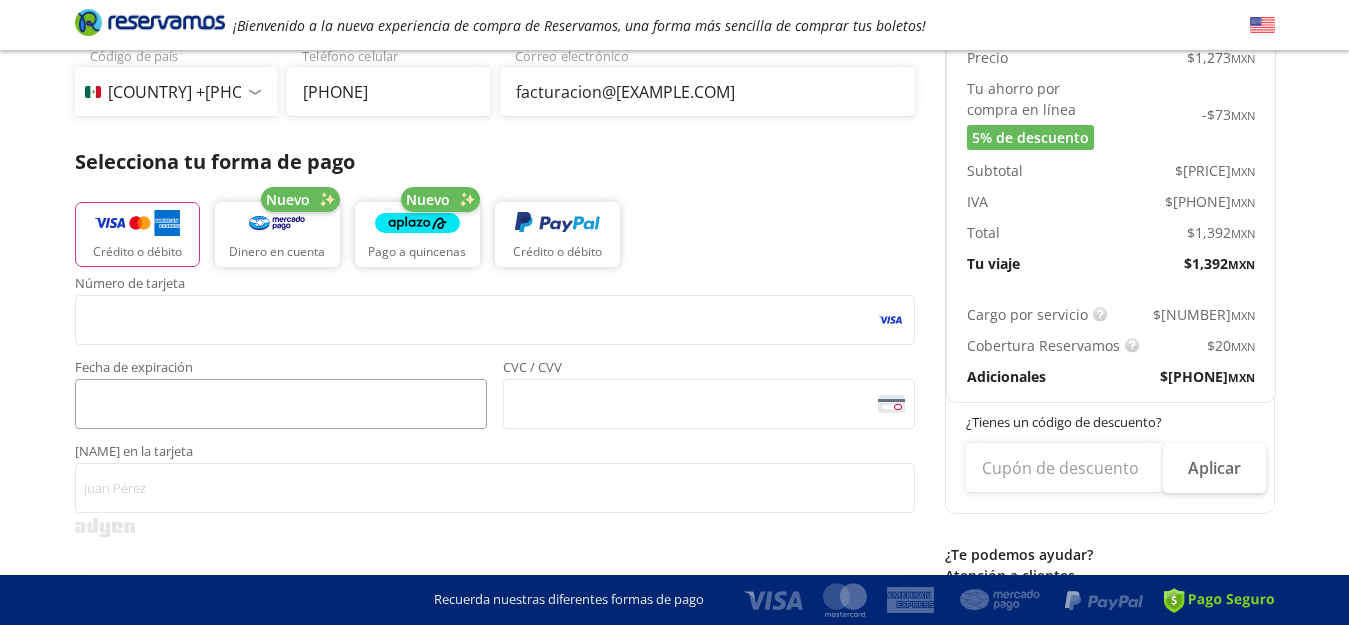click at bounding box center [281, 404] 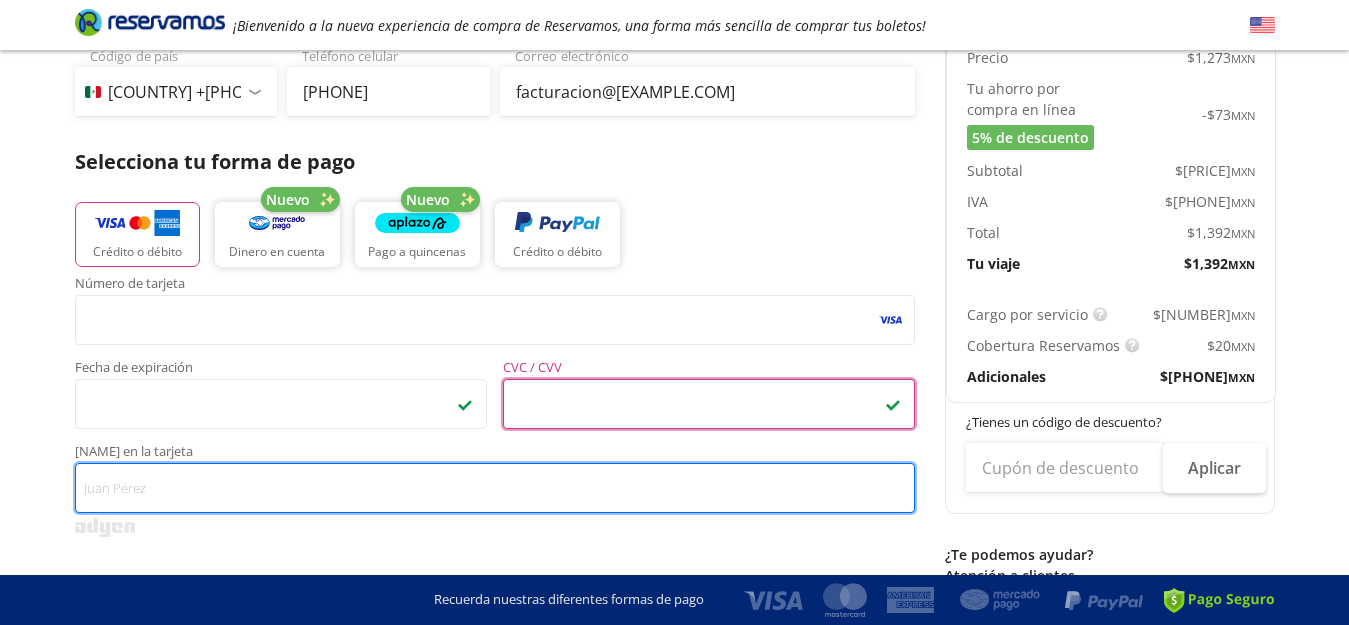 click on "[NAME] en la tarjeta" at bounding box center (495, 488) 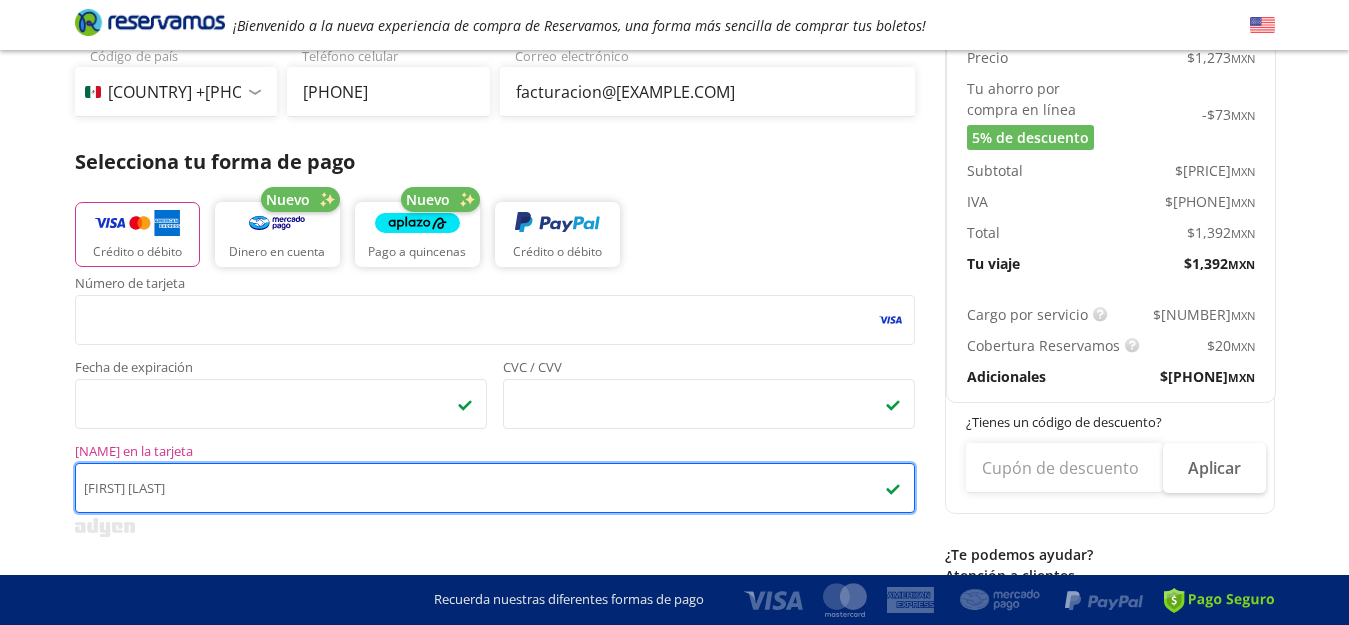 type on "[FIRST] [LAST]" 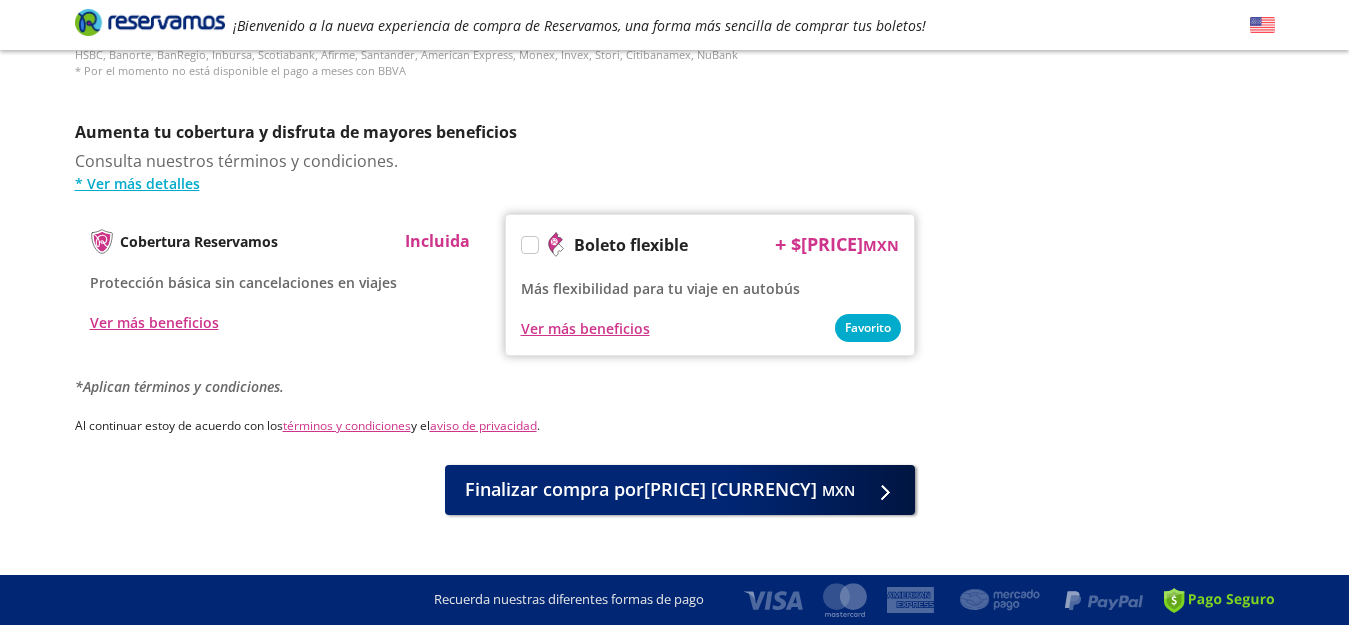 scroll, scrollTop: 976, scrollLeft: 0, axis: vertical 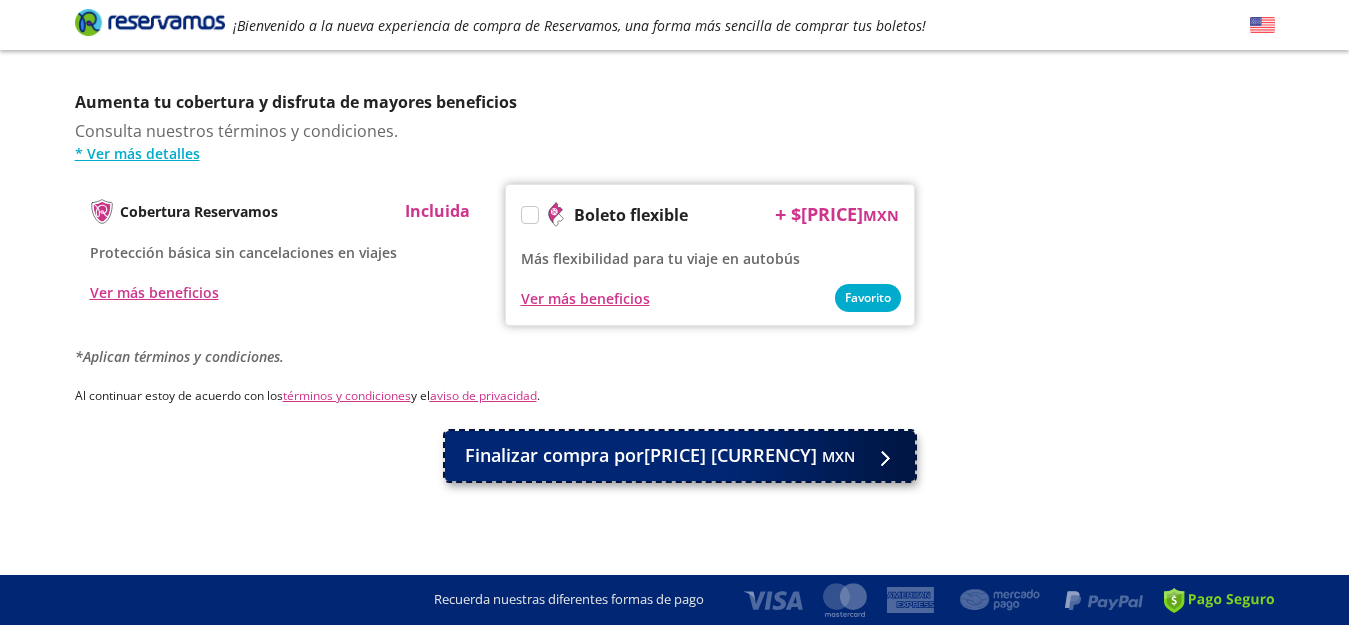 click on "Finalizar compra por [PRICE] [CURRENCY]" at bounding box center (660, 455) 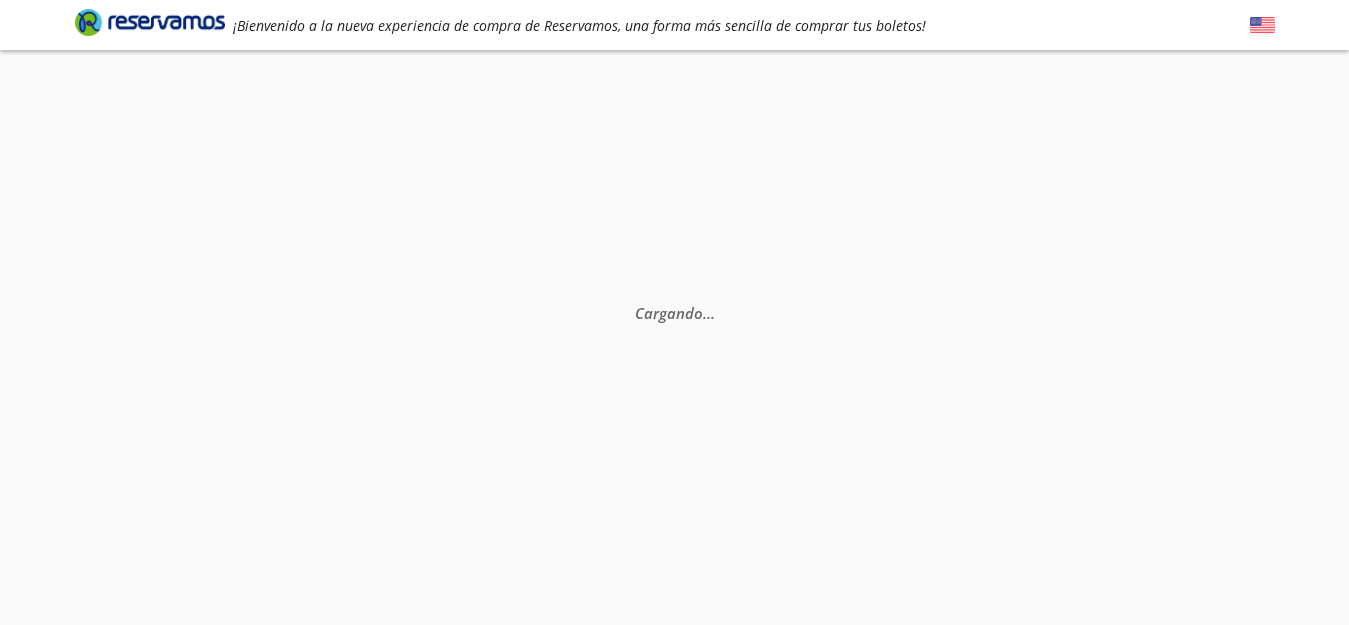 scroll, scrollTop: 0, scrollLeft: 0, axis: both 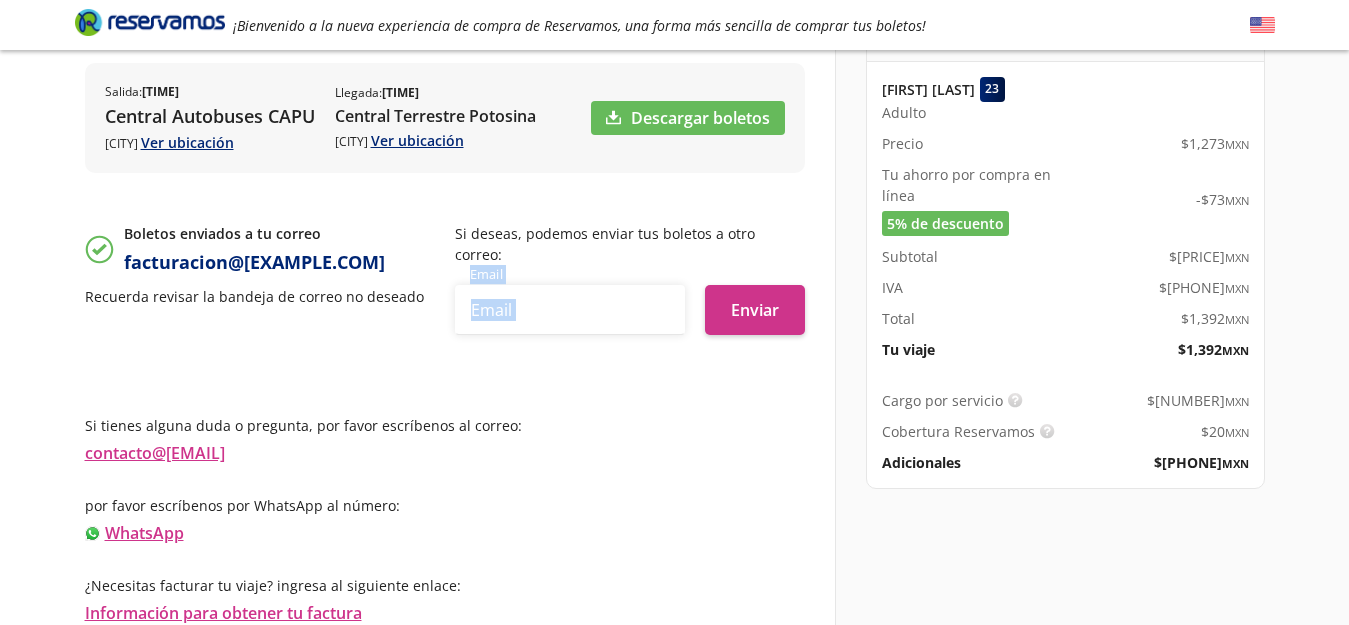 drag, startPoint x: 695, startPoint y: 331, endPoint x: 635, endPoint y: 323, distance: 60.530983 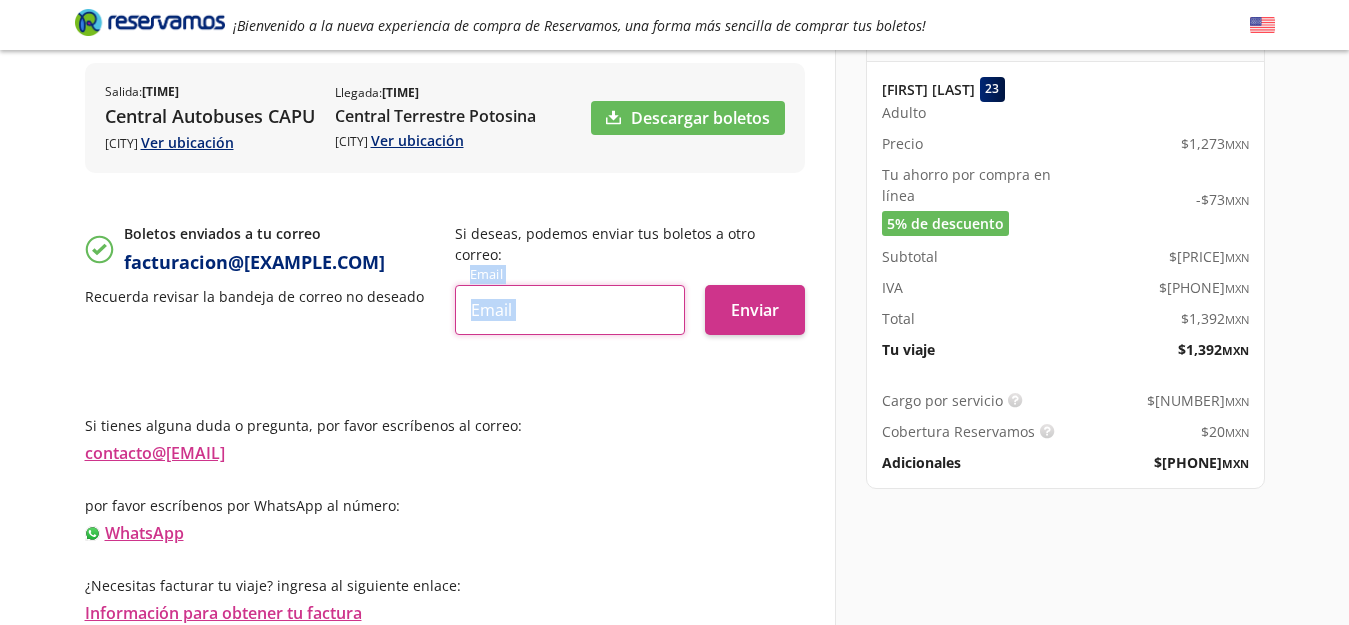 click at bounding box center [570, 310] 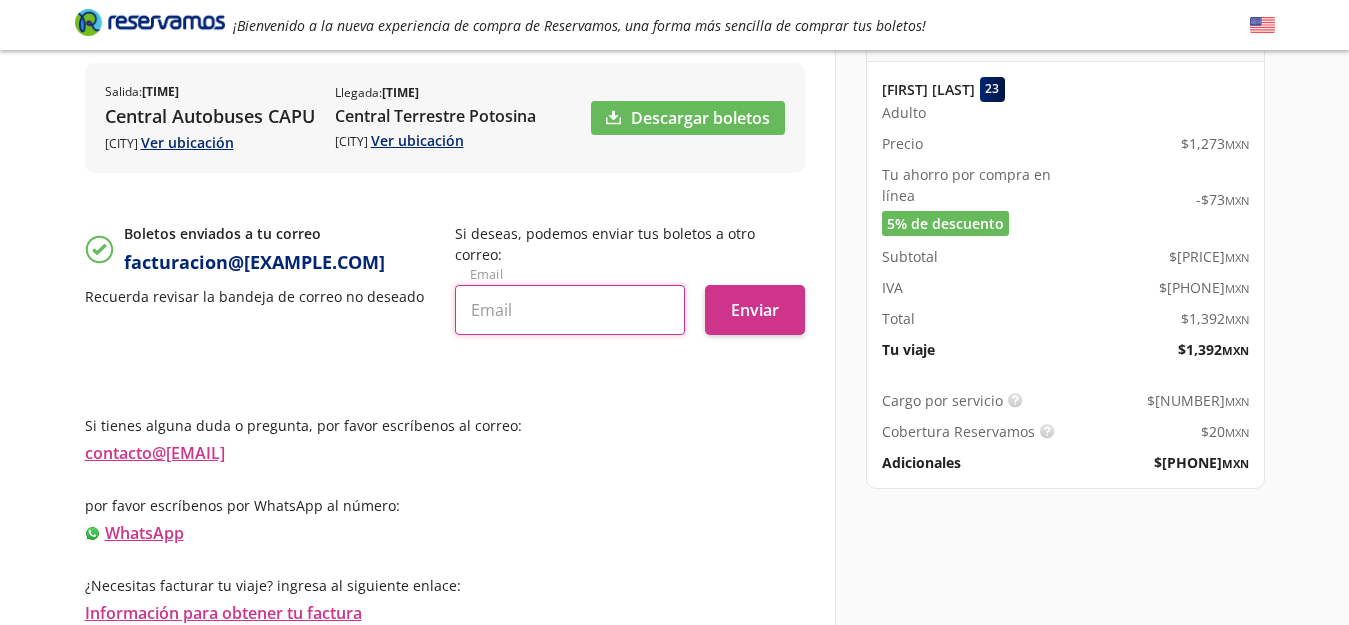 type on "[EMAIL]" 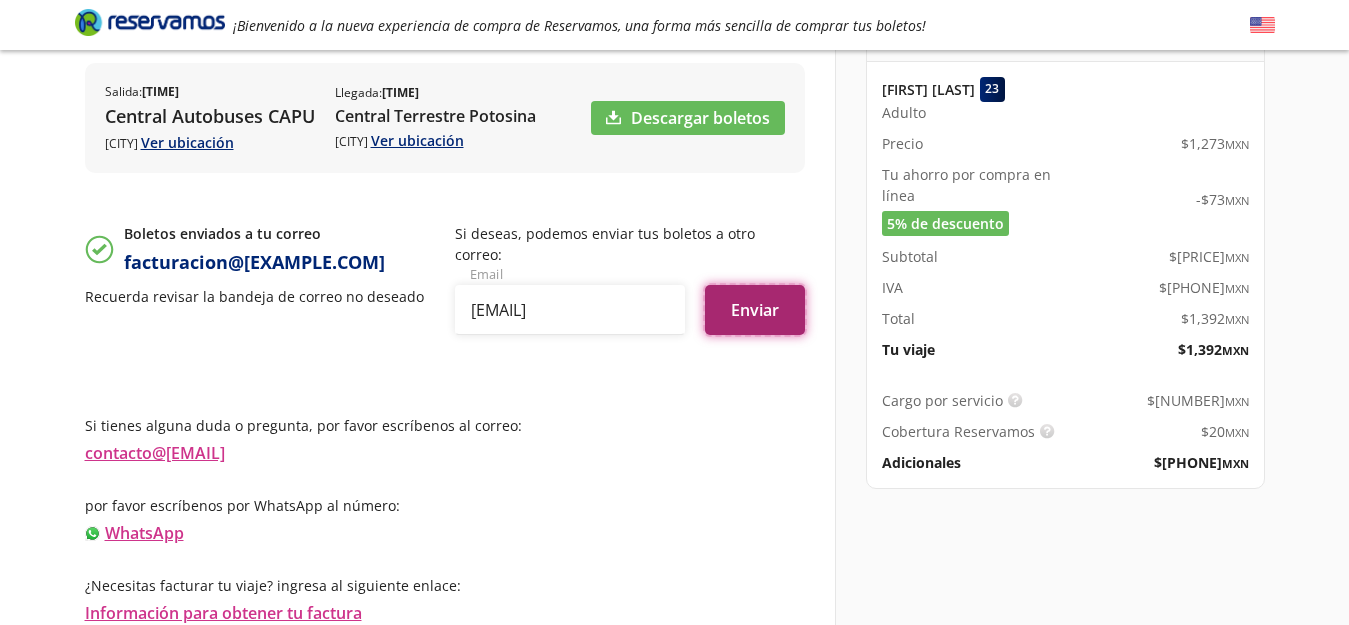 click on "Enviar" at bounding box center [755, 310] 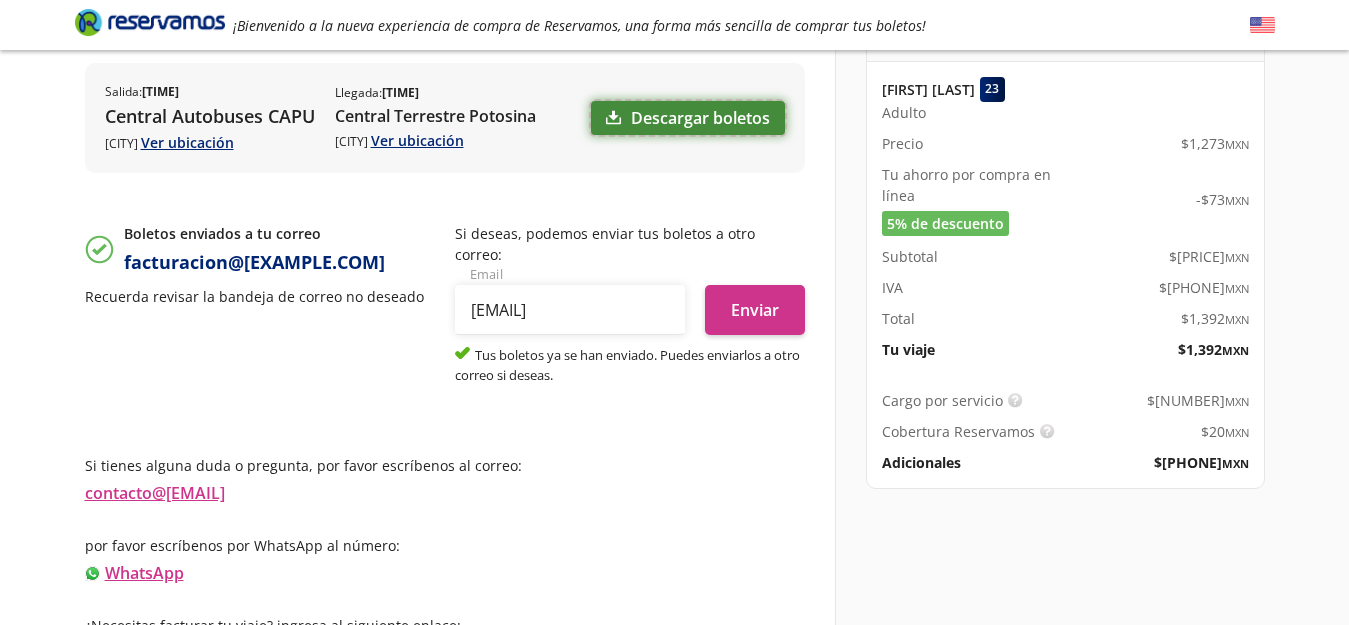 click on "Descargar boletos" at bounding box center [688, 118] 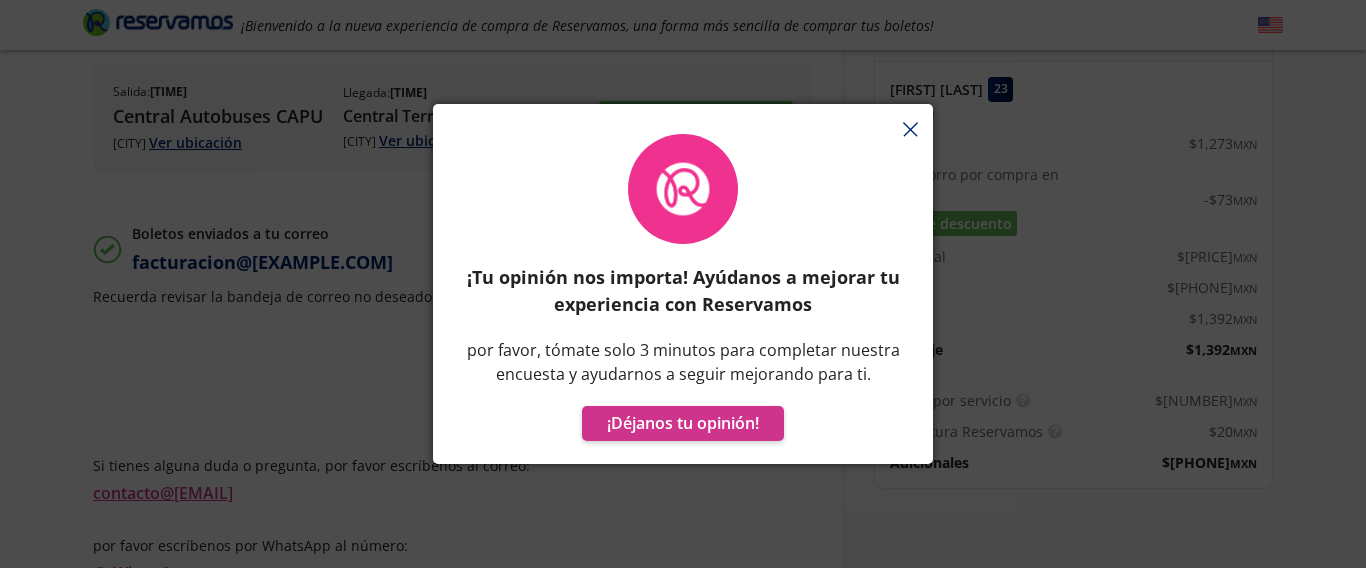 click on "¡Tu opinión nos importa! Ayúdanos a mejorar tu experiencia con Reservamos Por favor, tómate solo 3 minutos para completar nuestra encuesta y ayudarnos a seguir mejorando para ti. ¡Déjanos tu opinión!" at bounding box center (683, 294) 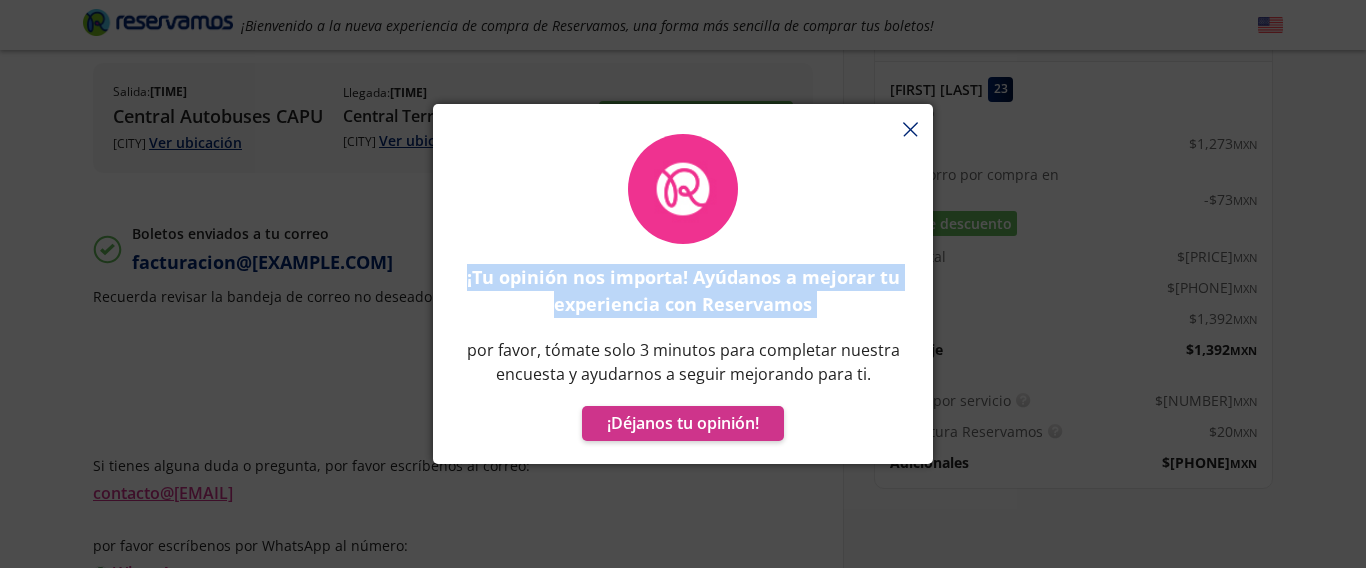 scroll, scrollTop: 30, scrollLeft: 0, axis: vertical 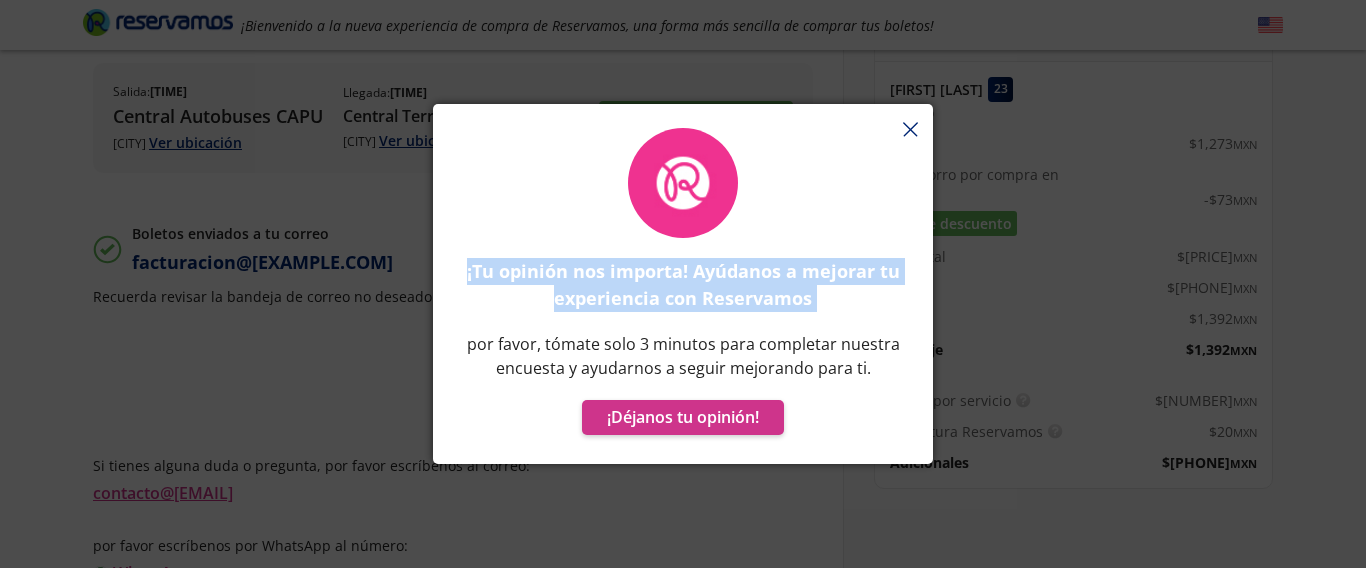 click on "¡Tu opinión nos importa! Ayúdanos a mejorar tu experiencia con Reservamos Por favor, tómate solo 3 minutos para completar nuestra encuesta y ayudarnos a seguir mejorando para ti. ¡Déjanos tu opinión!" at bounding box center (683, 294) 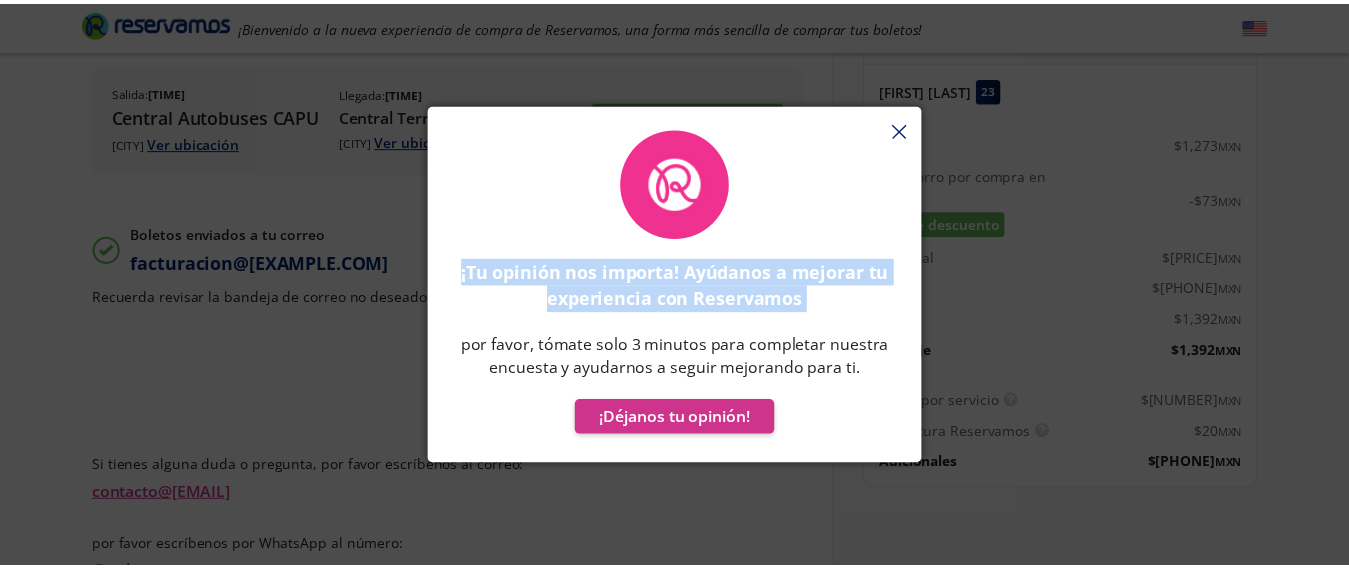 scroll, scrollTop: 15, scrollLeft: 0, axis: vertical 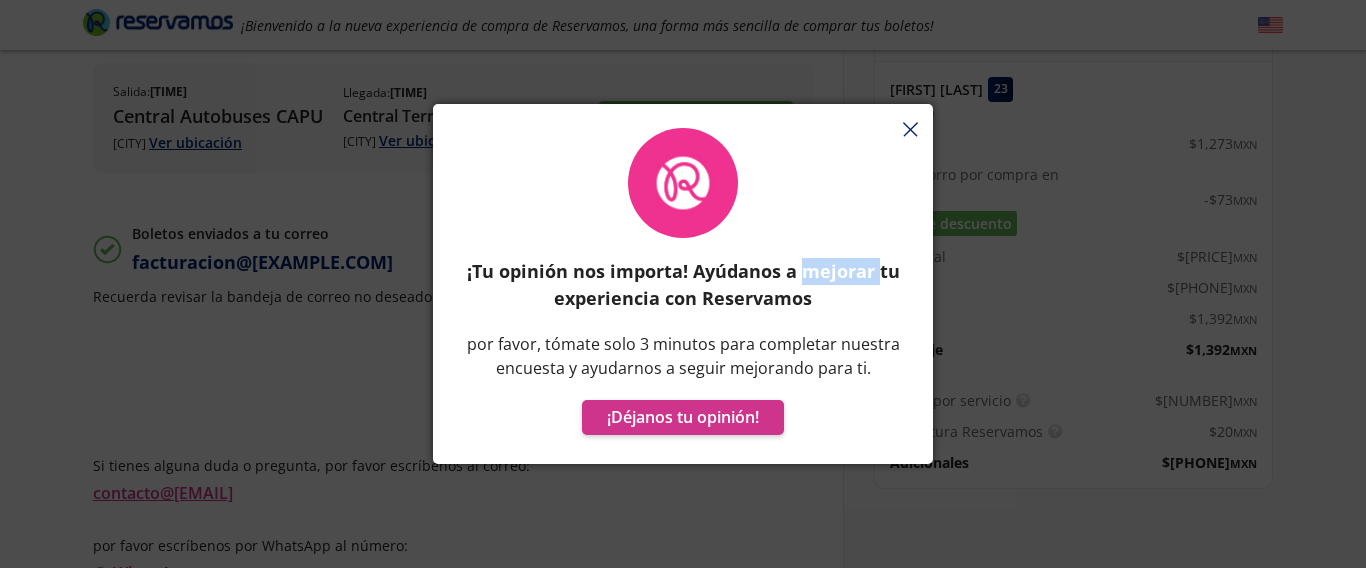 click on "¡Tu opinión nos importa! Ayúdanos a mejorar tu experiencia con Reservamos Por favor, tómate solo 3 minutos para completar nuestra encuesta y ayudarnos a seguir mejorando para ti. ¡Déjanos tu opinión!" at bounding box center [683, 294] 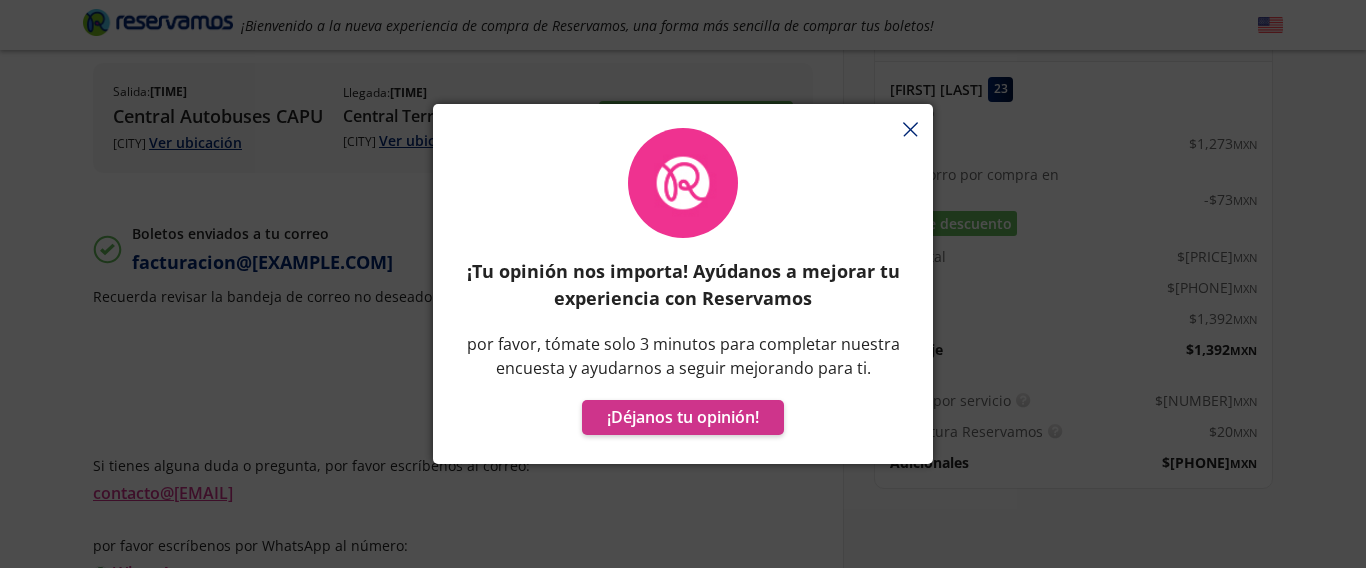click at bounding box center (910, 131) 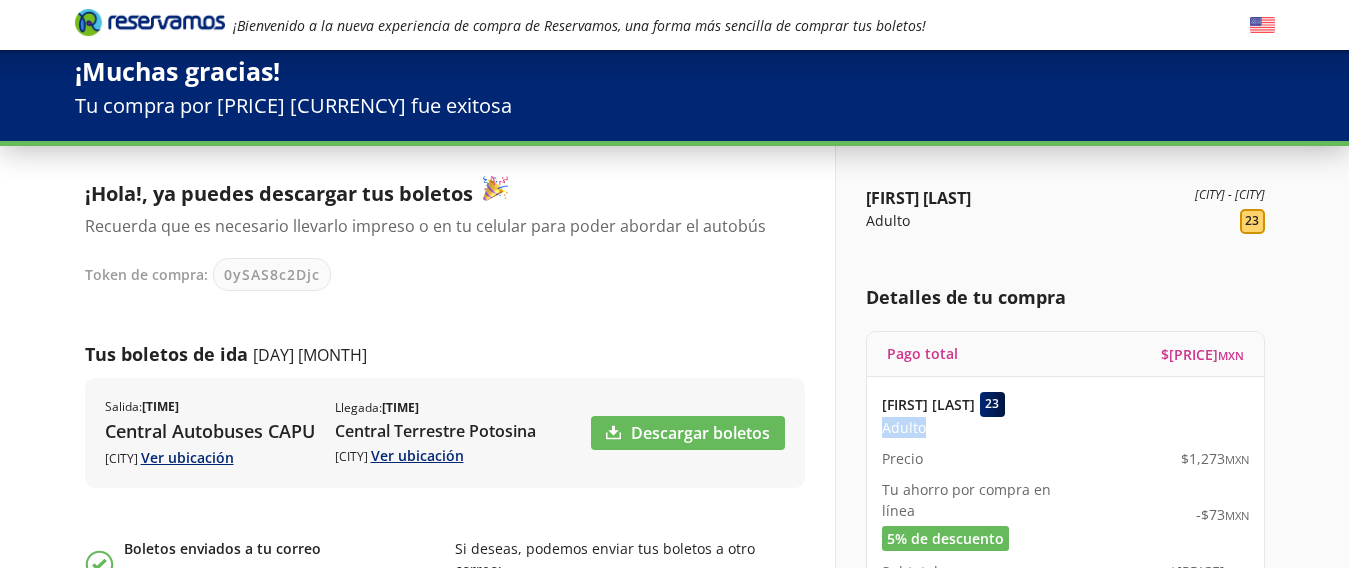 scroll, scrollTop: 0, scrollLeft: 0, axis: both 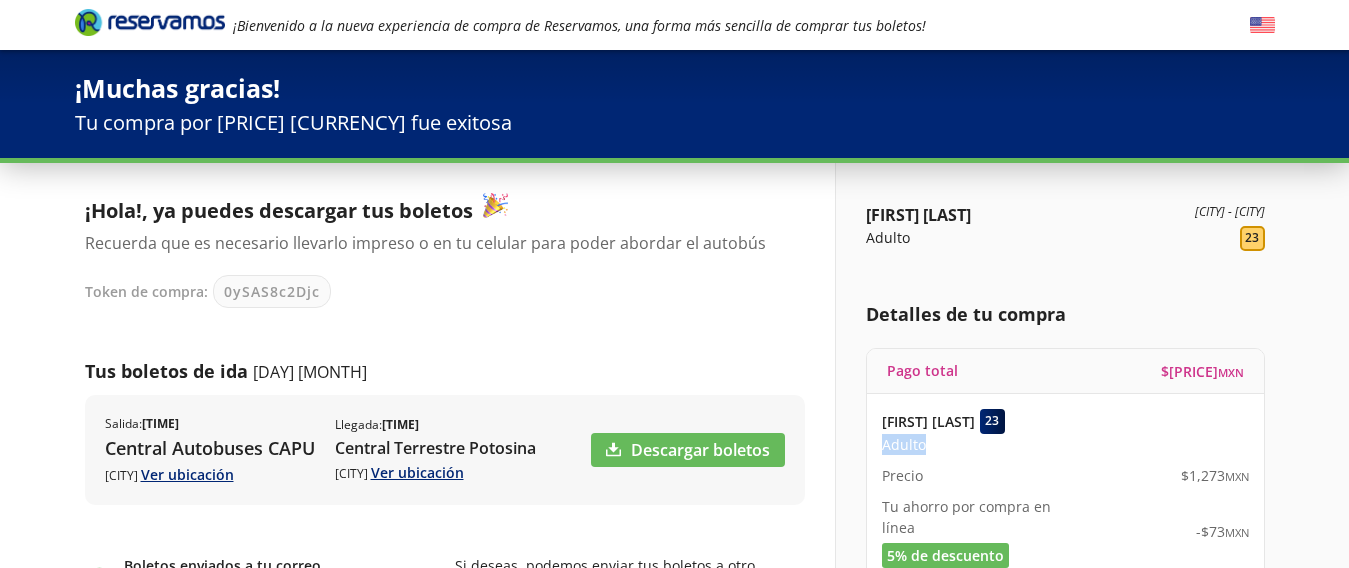 click at bounding box center (150, 22) 